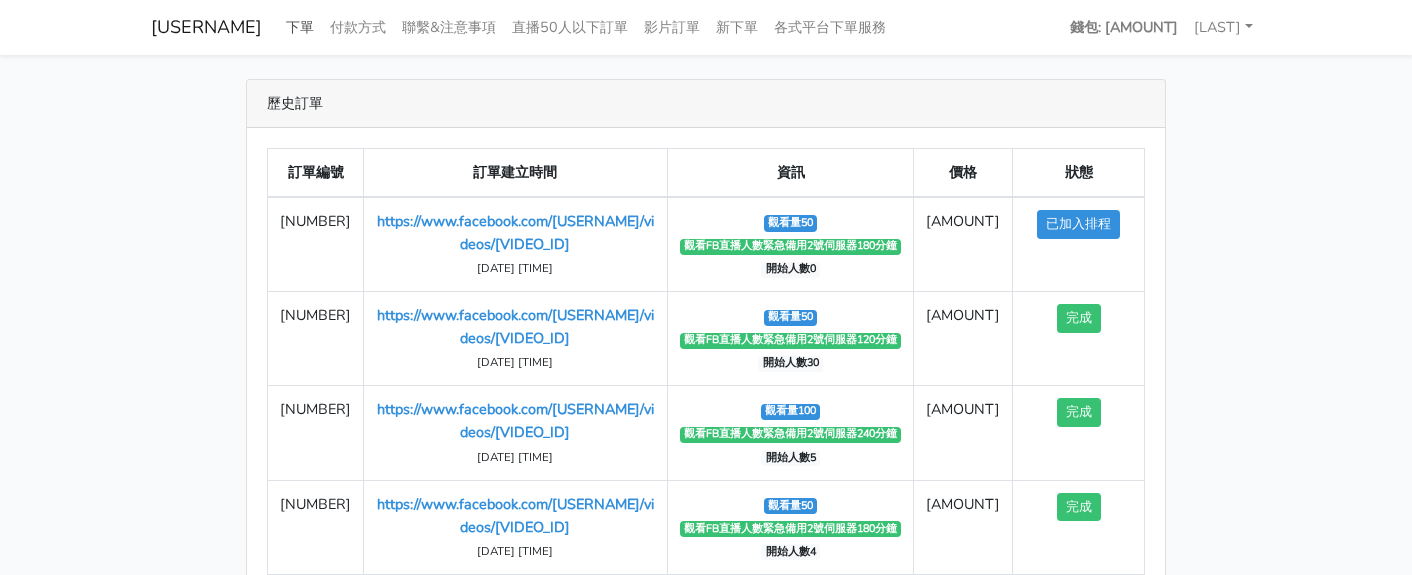 scroll, scrollTop: 0, scrollLeft: 0, axis: both 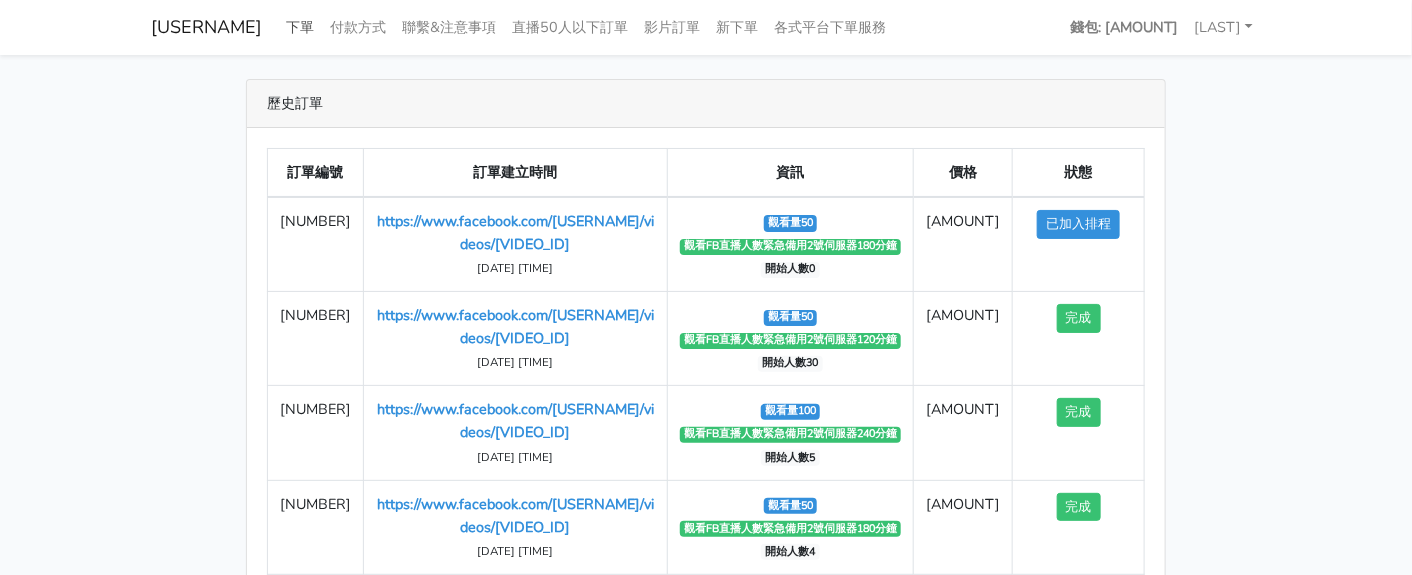 click on "下單" at bounding box center [300, 27] 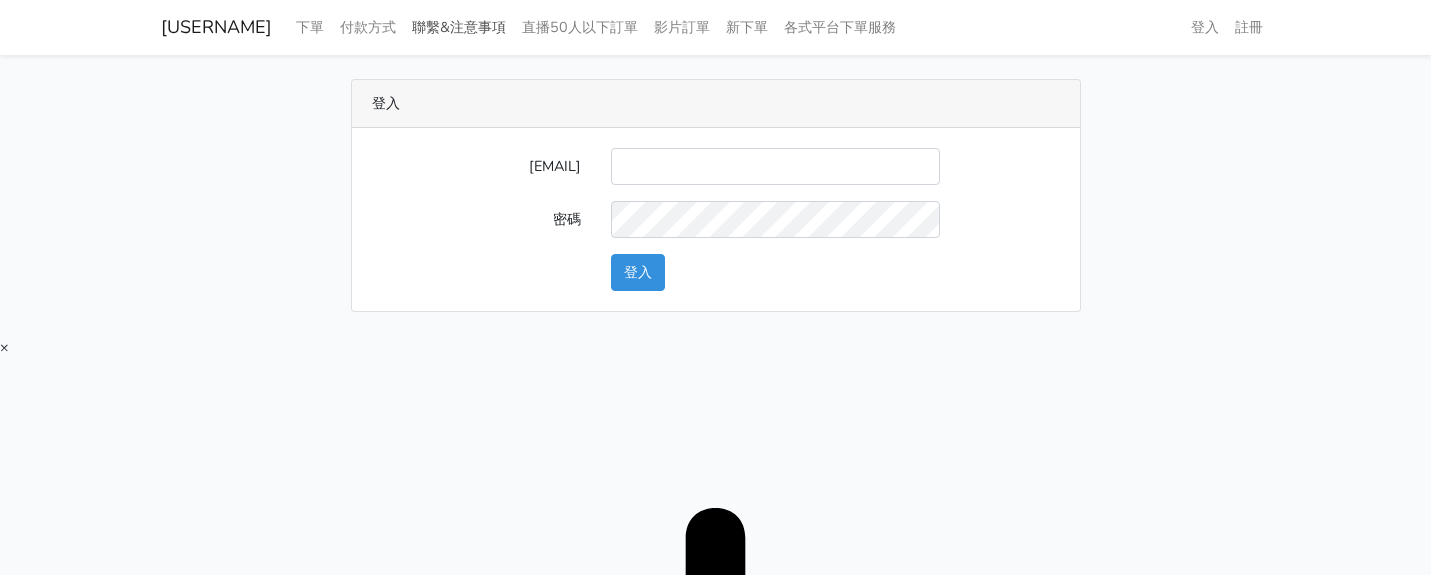 scroll, scrollTop: 0, scrollLeft: 0, axis: both 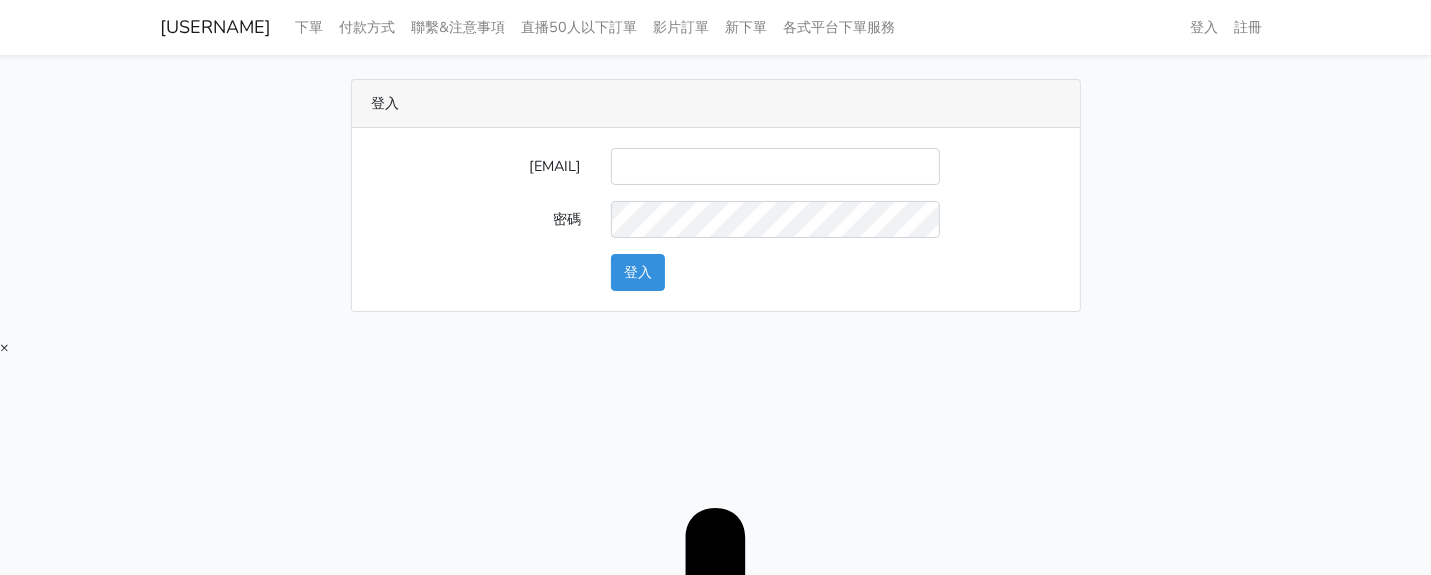 click on "[EMAIL]" at bounding box center (775, 166) 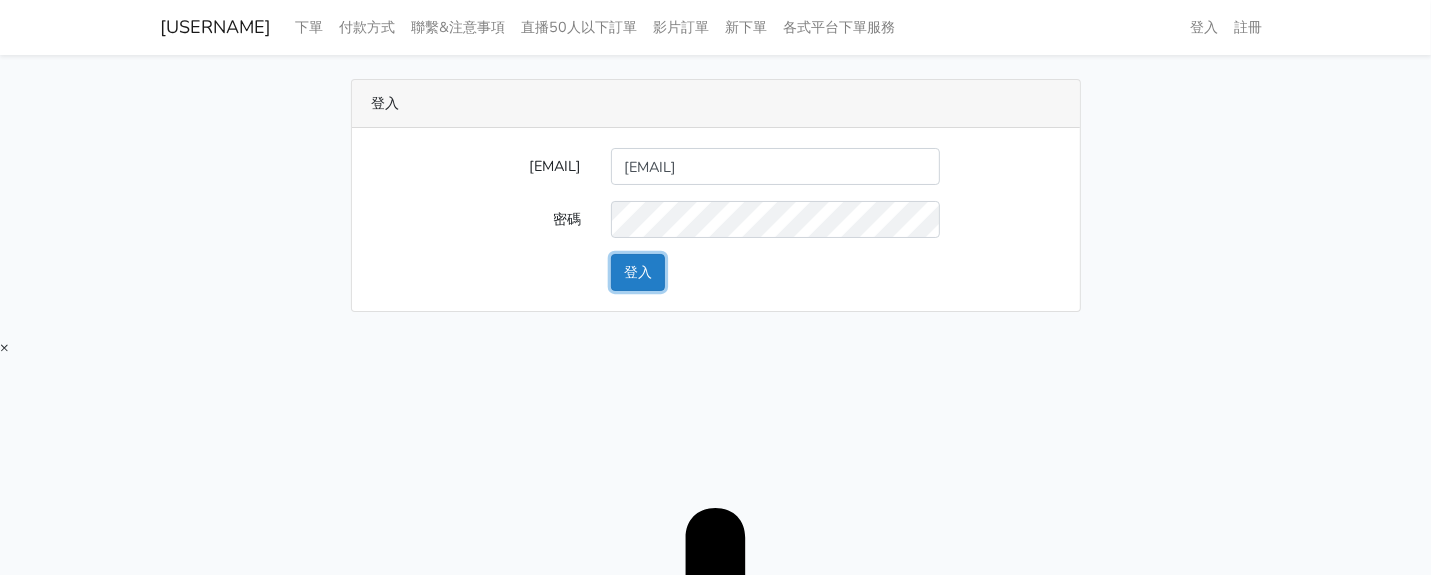 click on "登入" at bounding box center (638, 272) 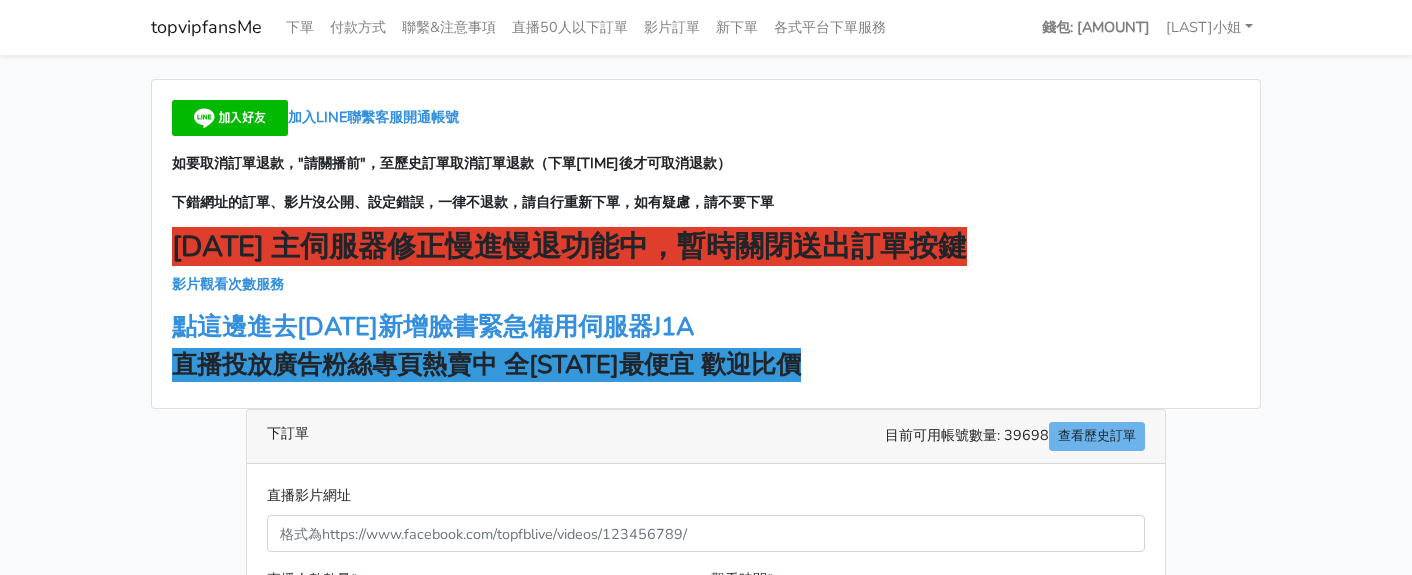 scroll, scrollTop: 0, scrollLeft: 0, axis: both 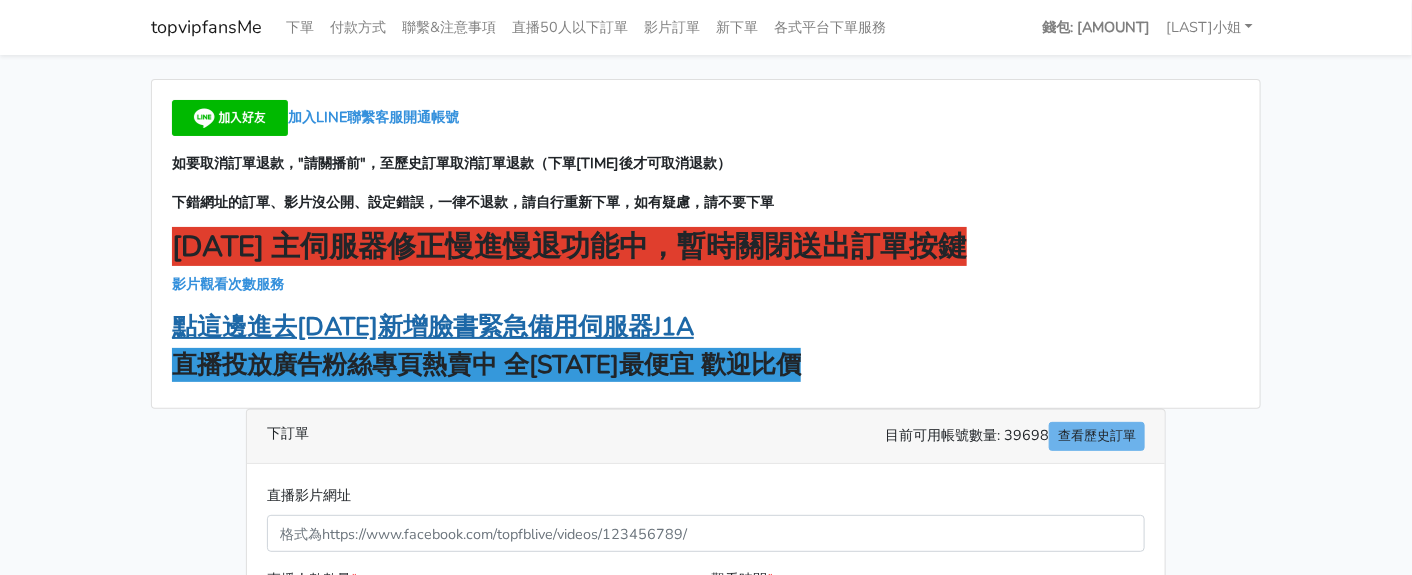 click on "點這邊進去8/16新增臉書緊急備用伺服器J1A" at bounding box center (433, 327) 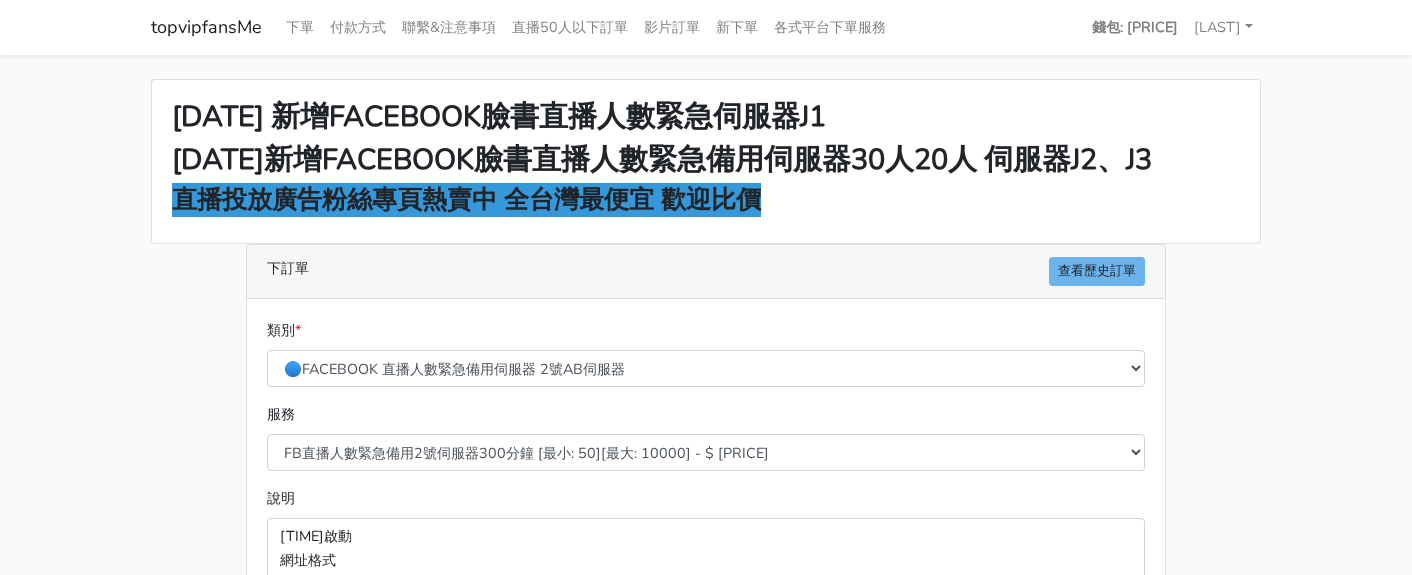 scroll, scrollTop: 0, scrollLeft: 0, axis: both 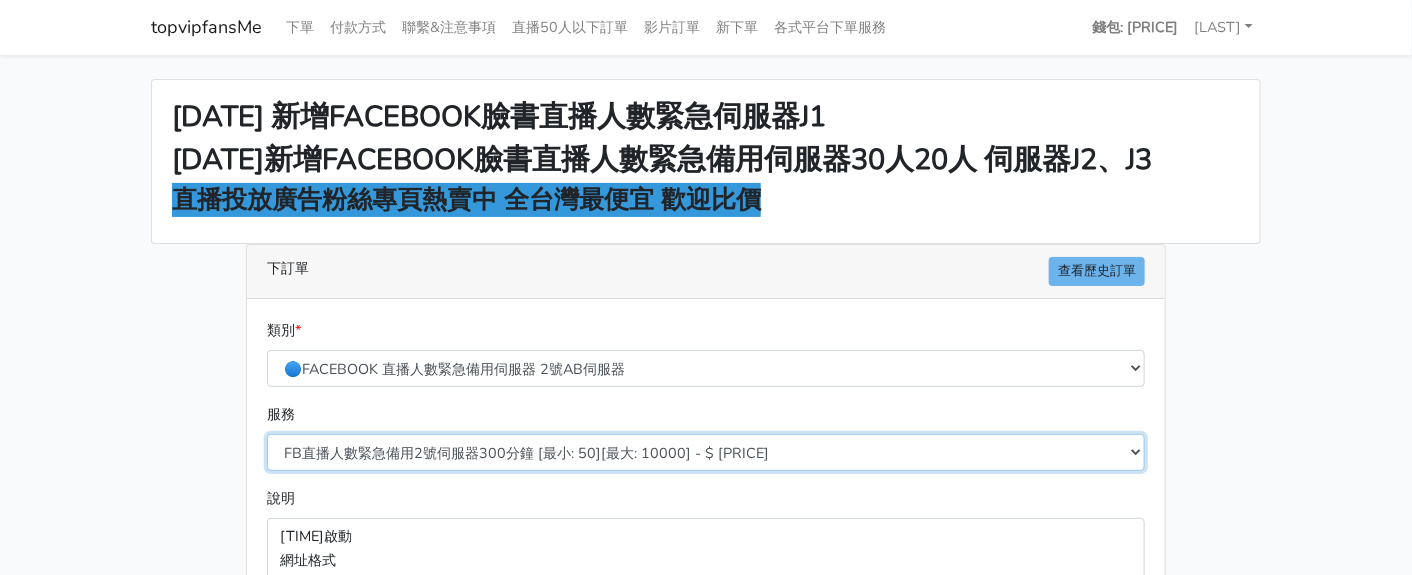 click on "FB直播人數緊急備用2號伺服器300分鐘 [最小: 50][最大: 10000] - $ [PRICE] FB直播人數緊急備用2號伺服器60分鐘 [最小: 50][最大: 10000] - $ [PRICE] FB直播人數緊急備用2號伺服器90分鐘 [最小: 50][最大: 10000] - $ [PRICE] FB直播人數緊急備用2號伺服器120分鐘 [最小: 50][最大: 10000] - $ [PRICE] FB直播人數緊急備用2號伺服器150分鐘 [最小: 50][最大: 10000] - $ [PRICE] FB直播人數緊急備用2號伺服器180分鐘 [最小: 50][最大: 10000] - $ [PRICE] FB直播人數緊急備用2號伺服器240分鐘 [最小: 50][最大: 10000] - $ [PRICE] FB直播人數緊急備用2號伺服器360分鐘  [最小: 50][最大: 10000] - $ [PRICE]" at bounding box center [706, 452] 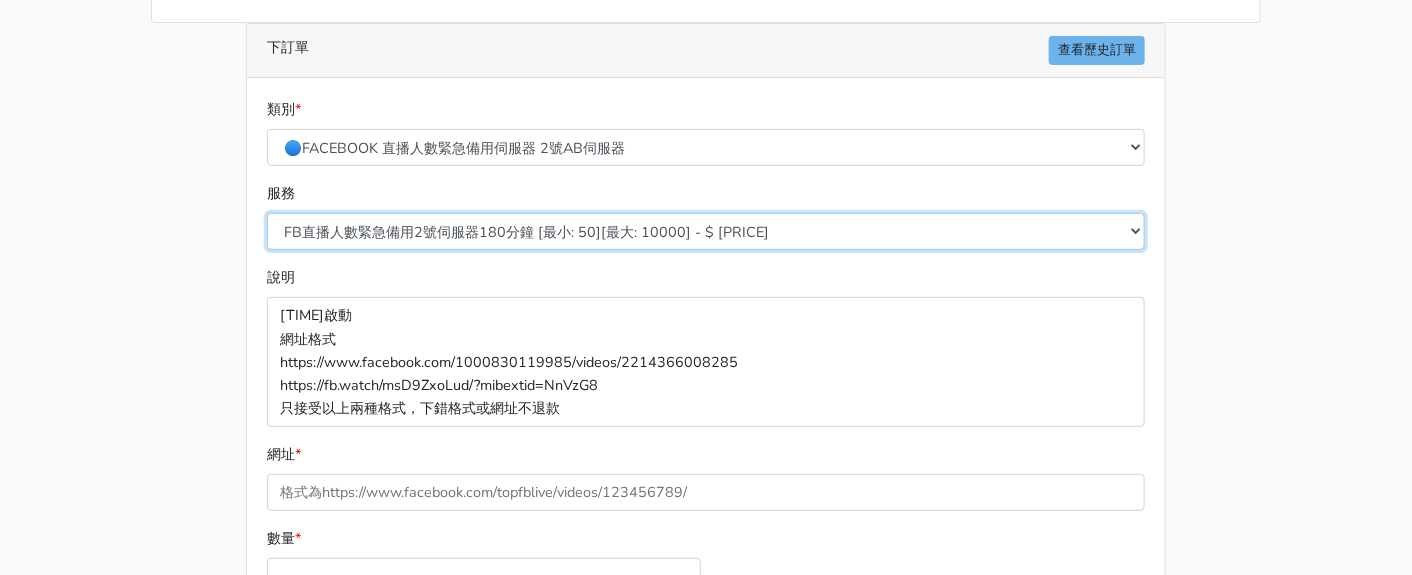 scroll, scrollTop: 375, scrollLeft: 0, axis: vertical 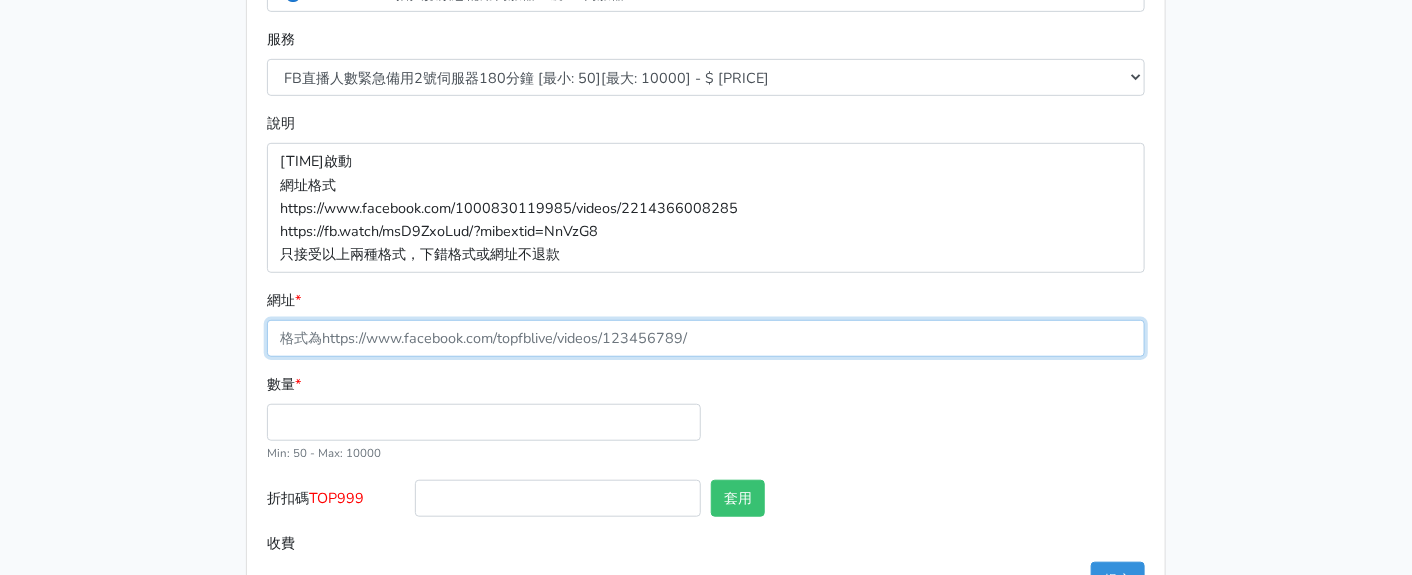 click on "網址 *" at bounding box center (706, 338) 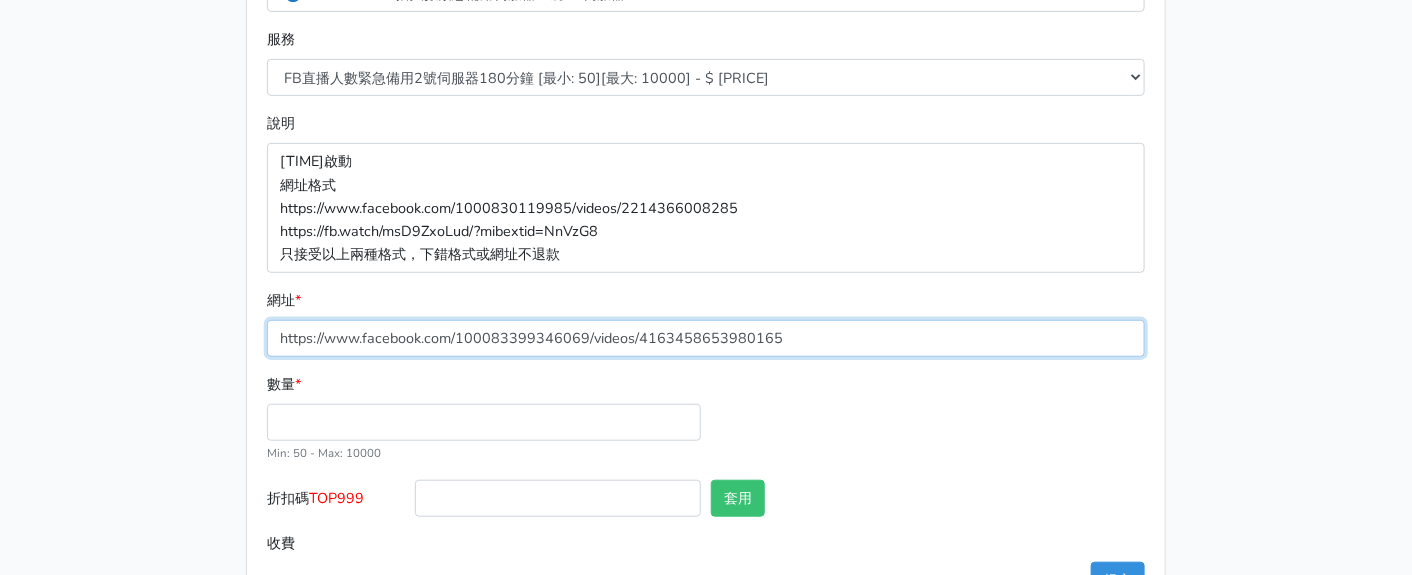 type on "https://www.facebook.com/100083399346069/videos/4163458653980165" 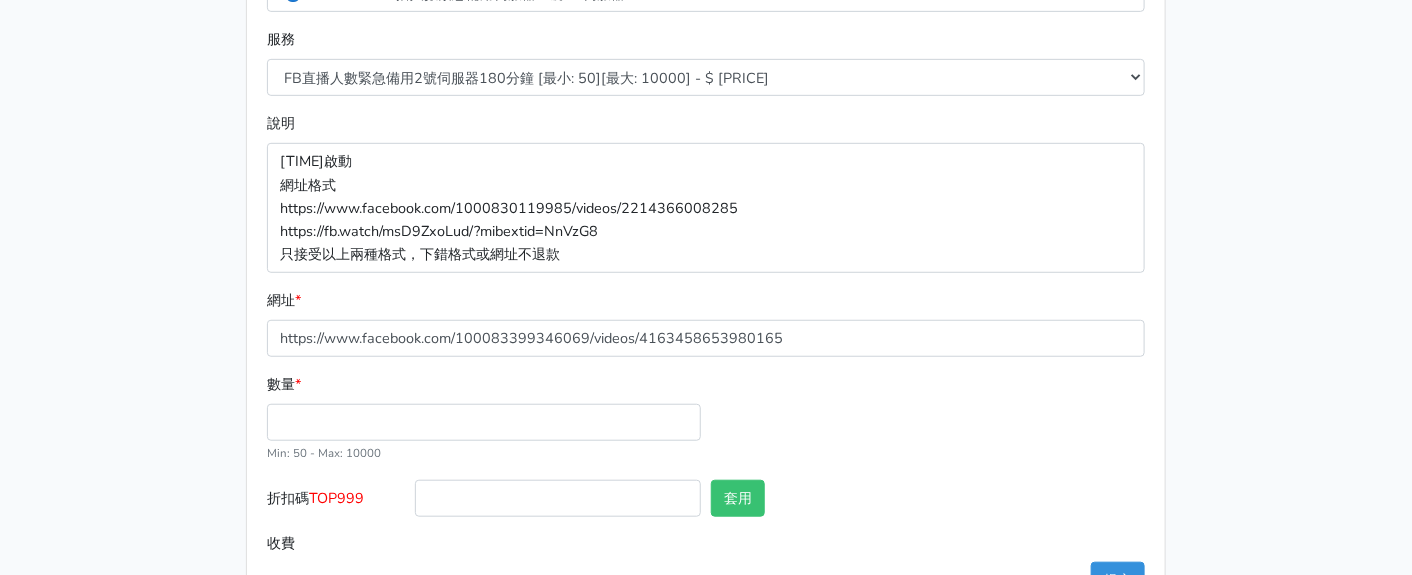 click on "數量 *
Min: 50 - Max: 10000" at bounding box center [484, 418] 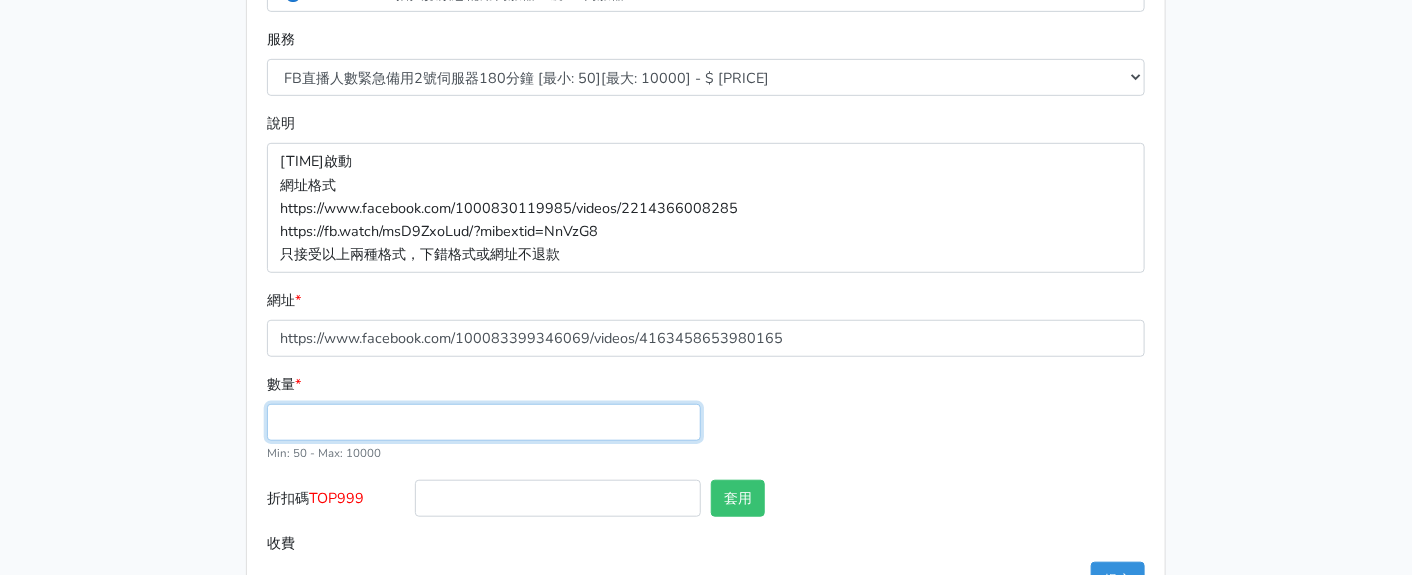 click on "數量 *" at bounding box center [484, 422] 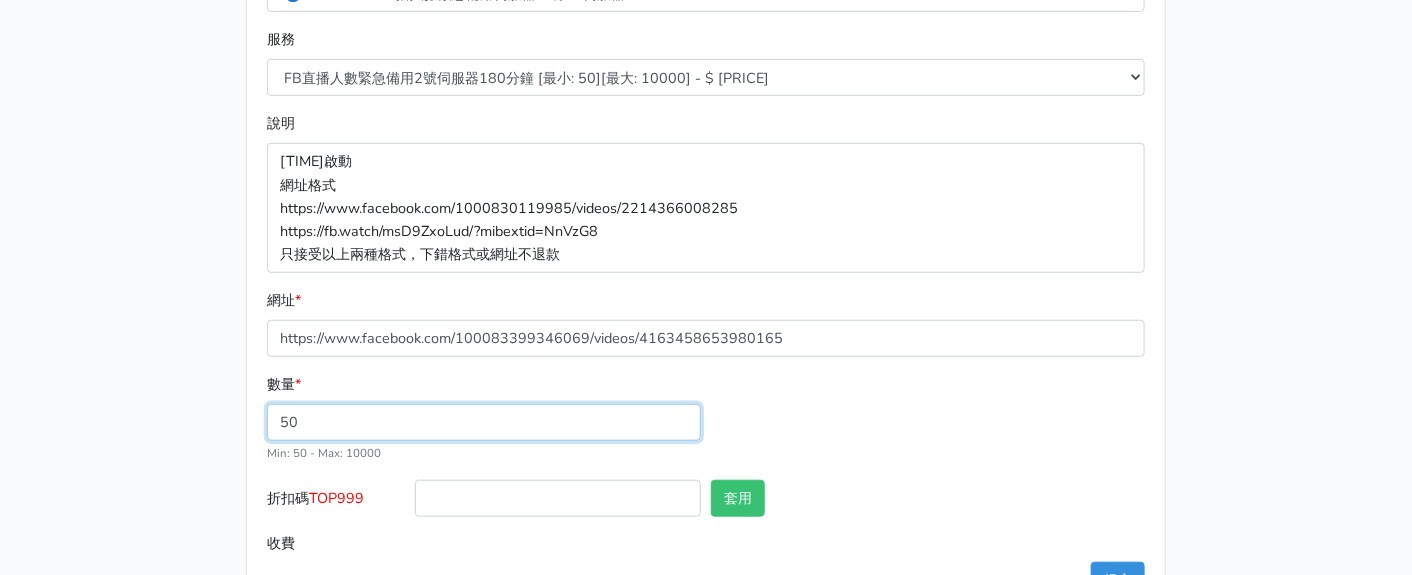 type on "50" 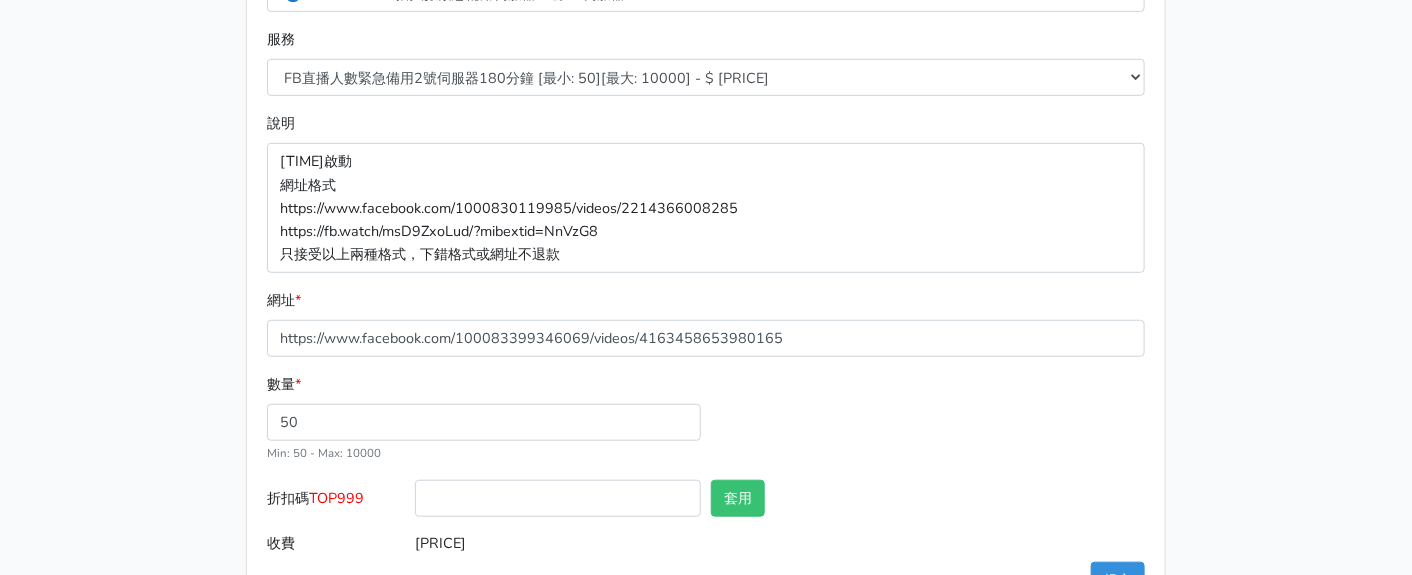 click on "TOP999" at bounding box center (336, 498) 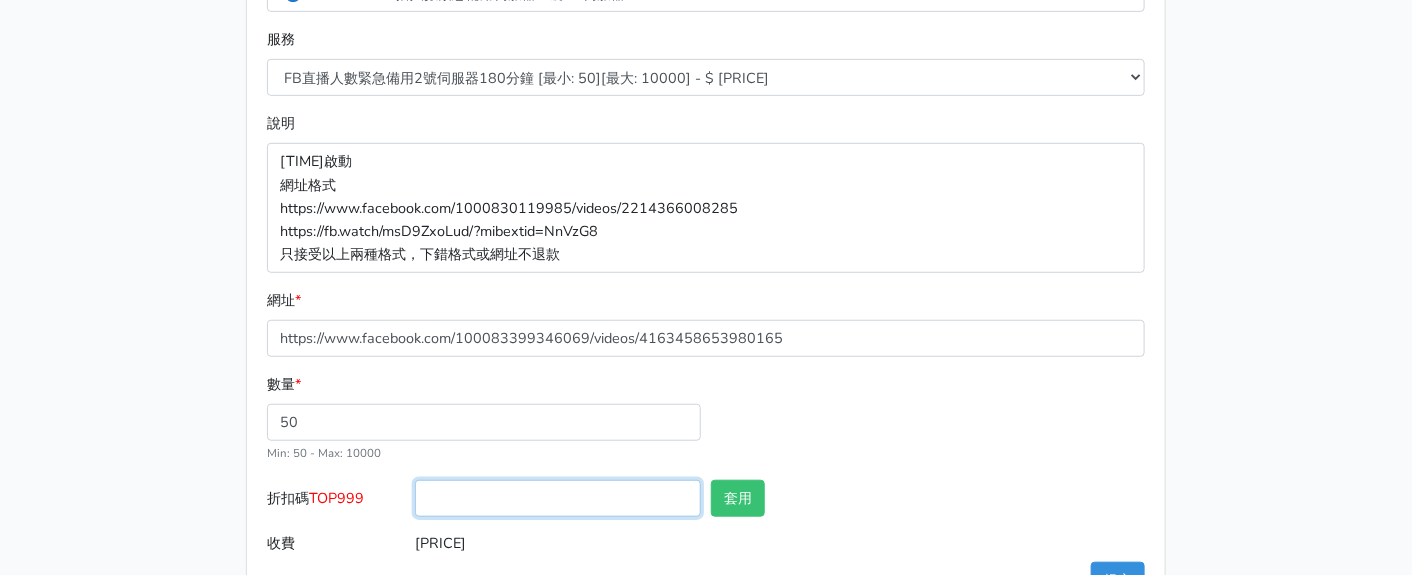 click on "折扣碼  TOP999" at bounding box center [558, 498] 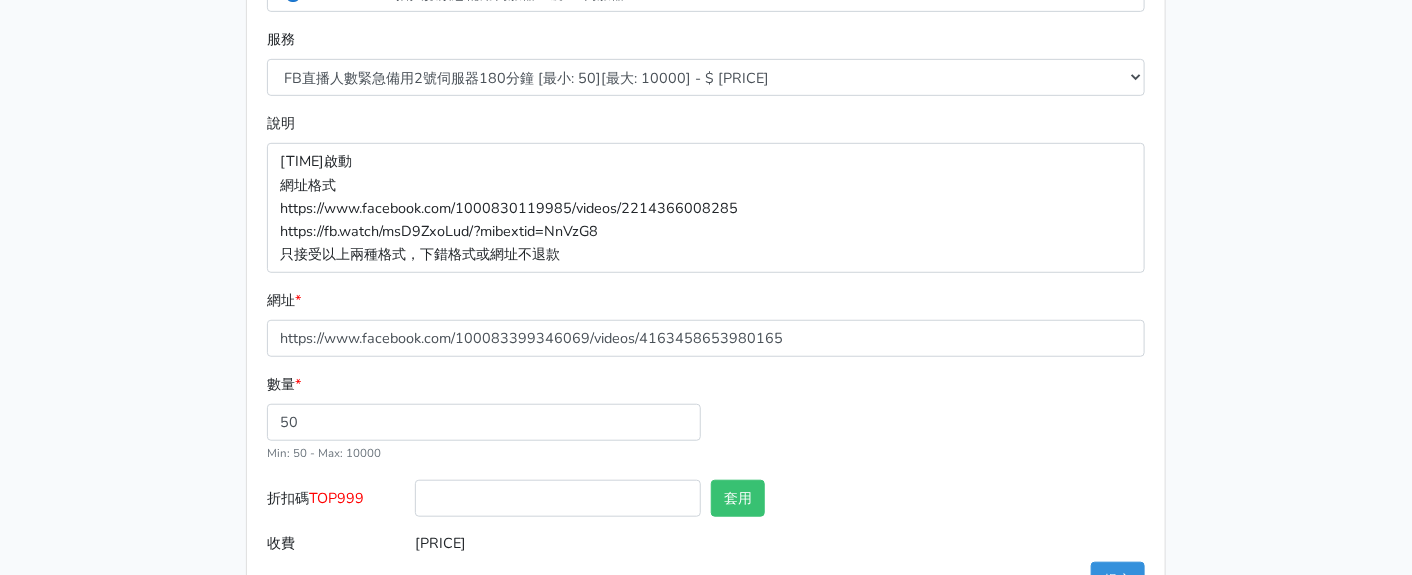 click on "TOP999" at bounding box center (336, 498) 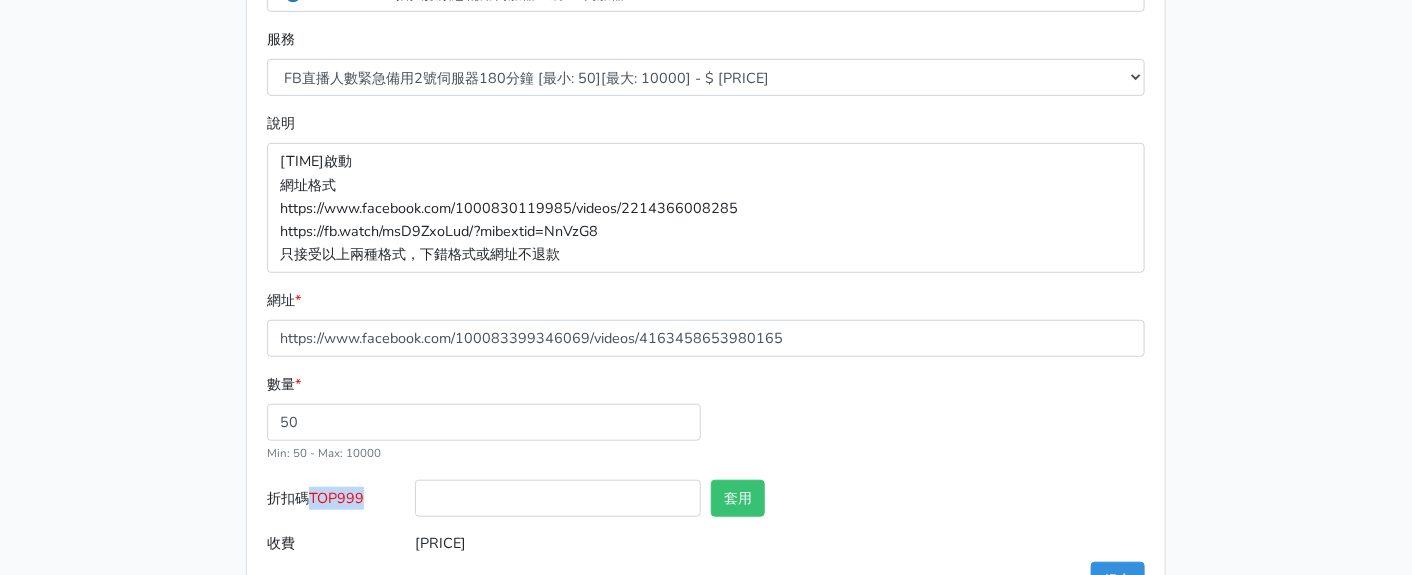 click on "TOP999" at bounding box center [336, 498] 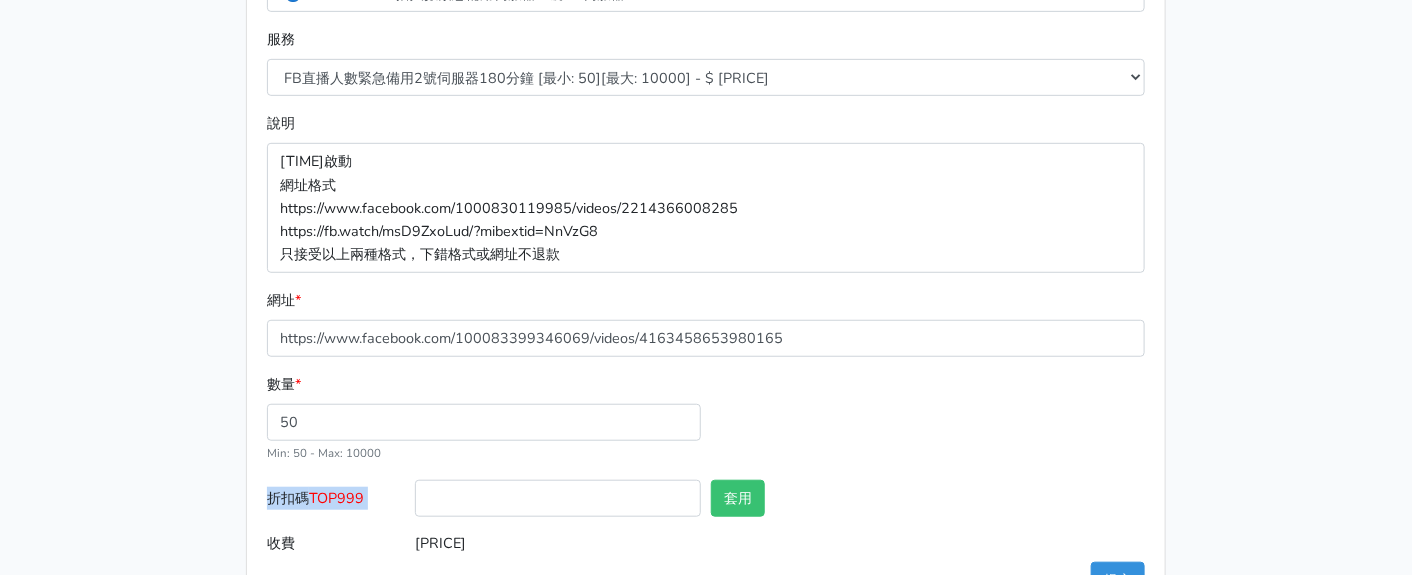 click on "TOP999" at bounding box center (336, 498) 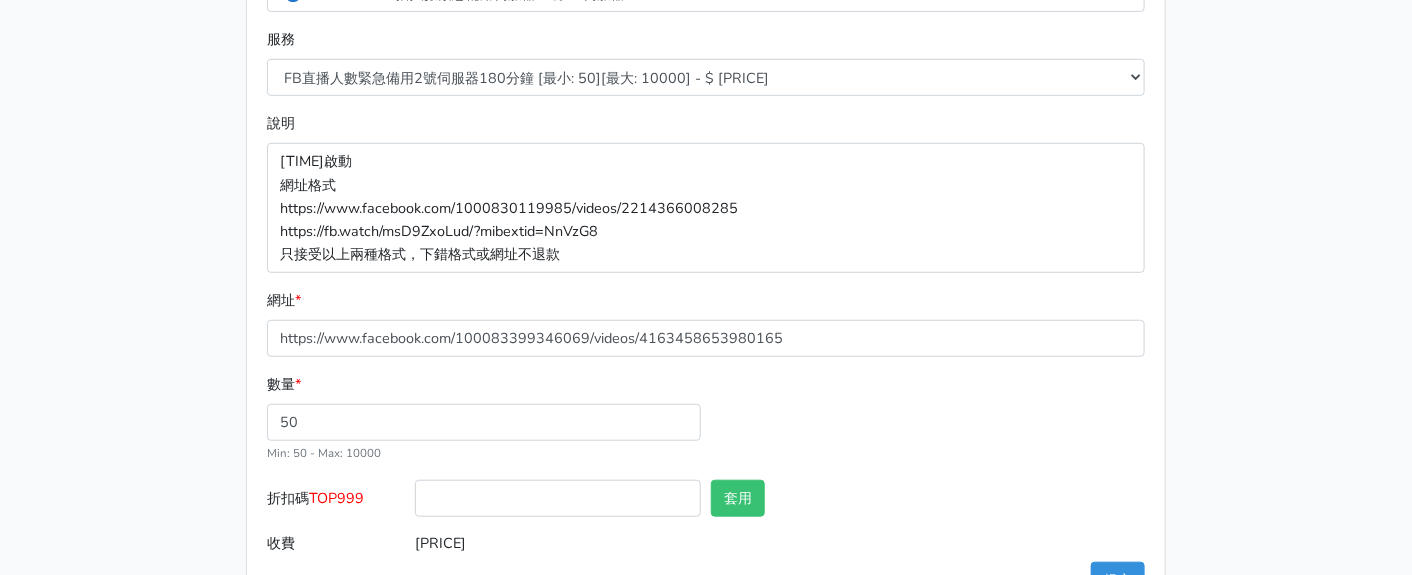 click on "收費" at bounding box center (336, 543) 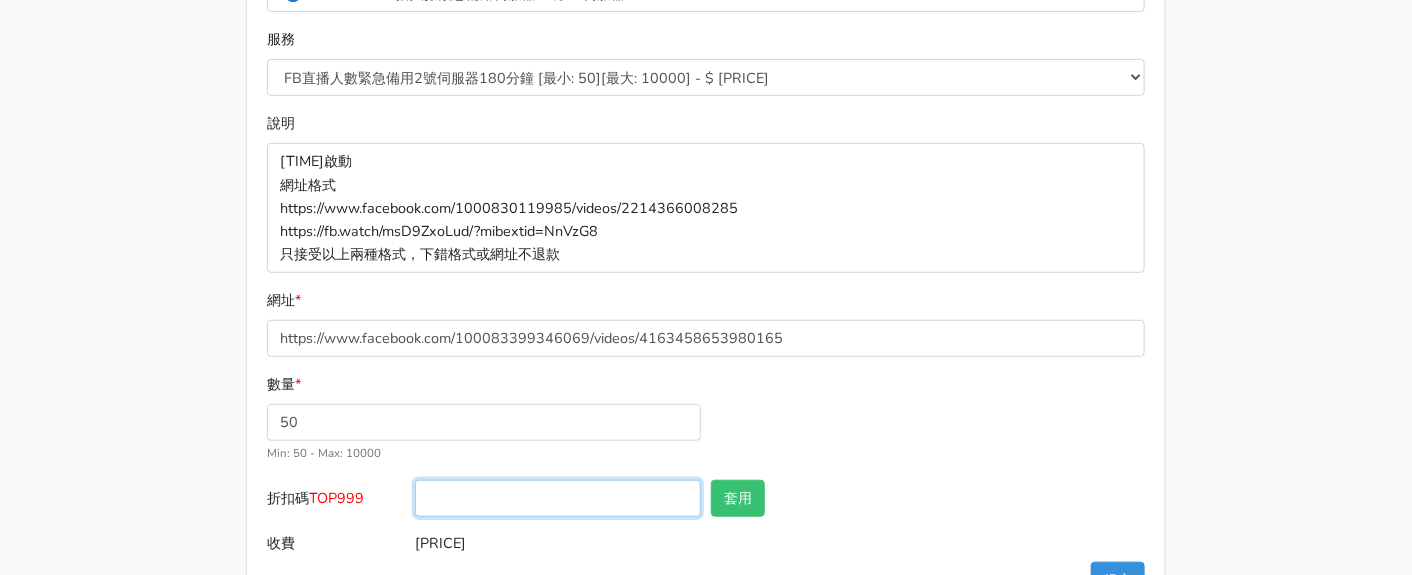click on "折扣碼  TOP999" at bounding box center (558, 498) 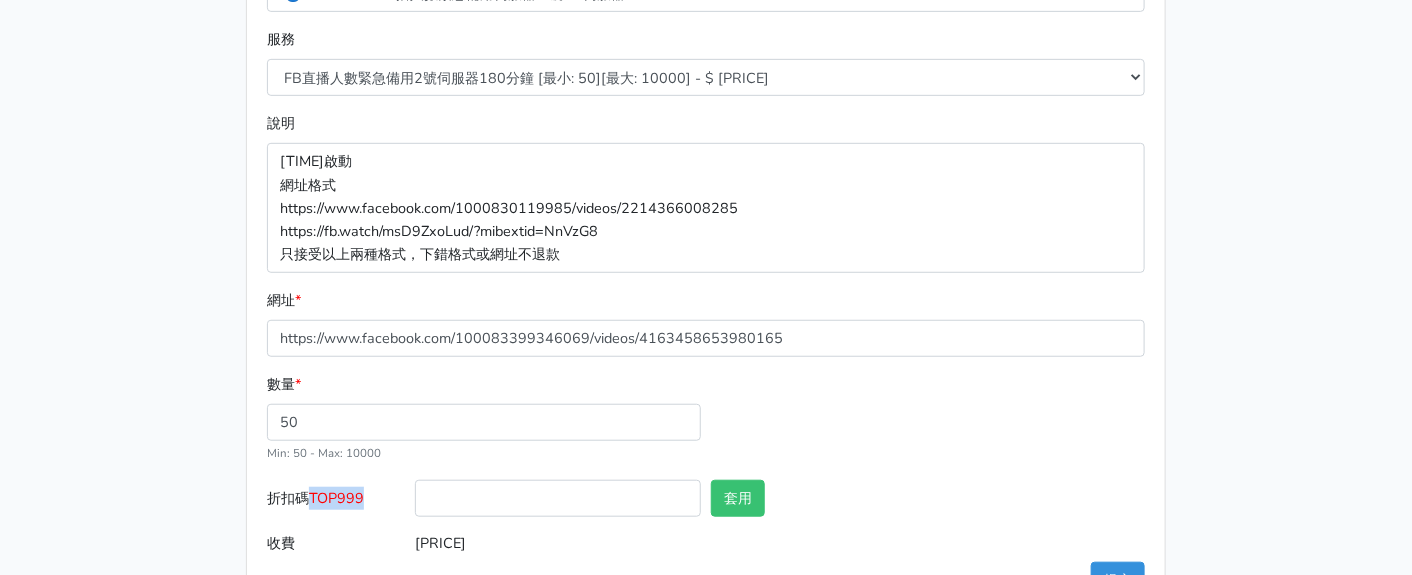 click on "TOP999" at bounding box center (336, 498) 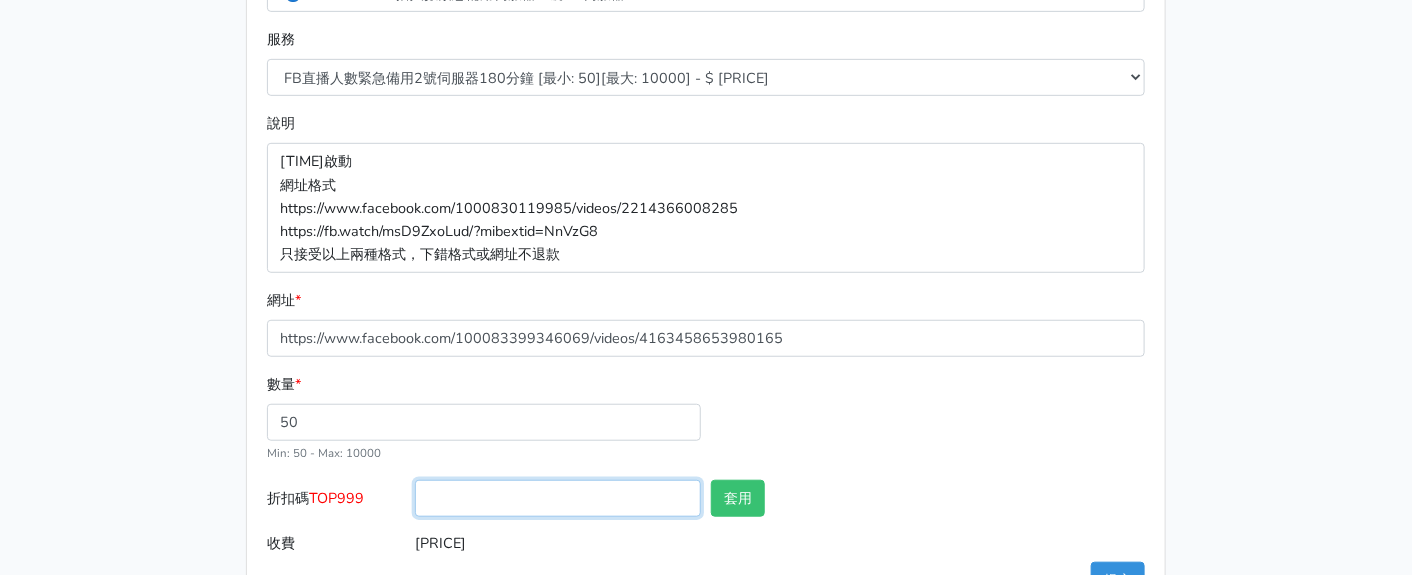 drag, startPoint x: 501, startPoint y: 500, endPoint x: 703, endPoint y: 522, distance: 203.19449 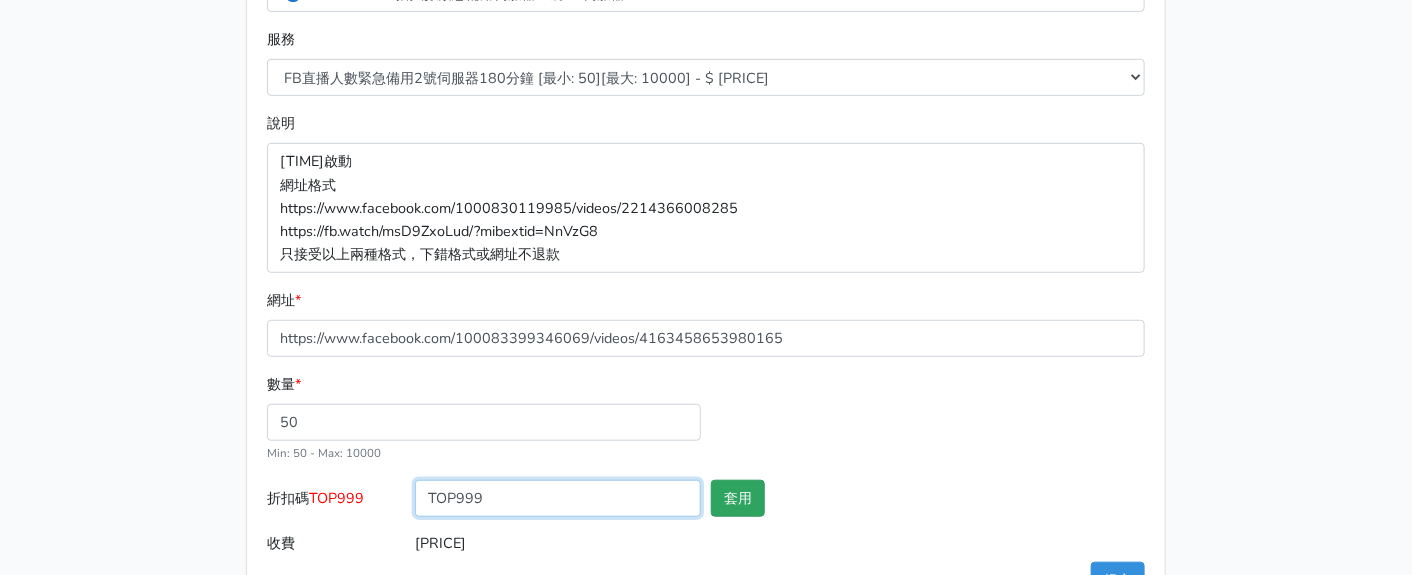 type on "TOP999" 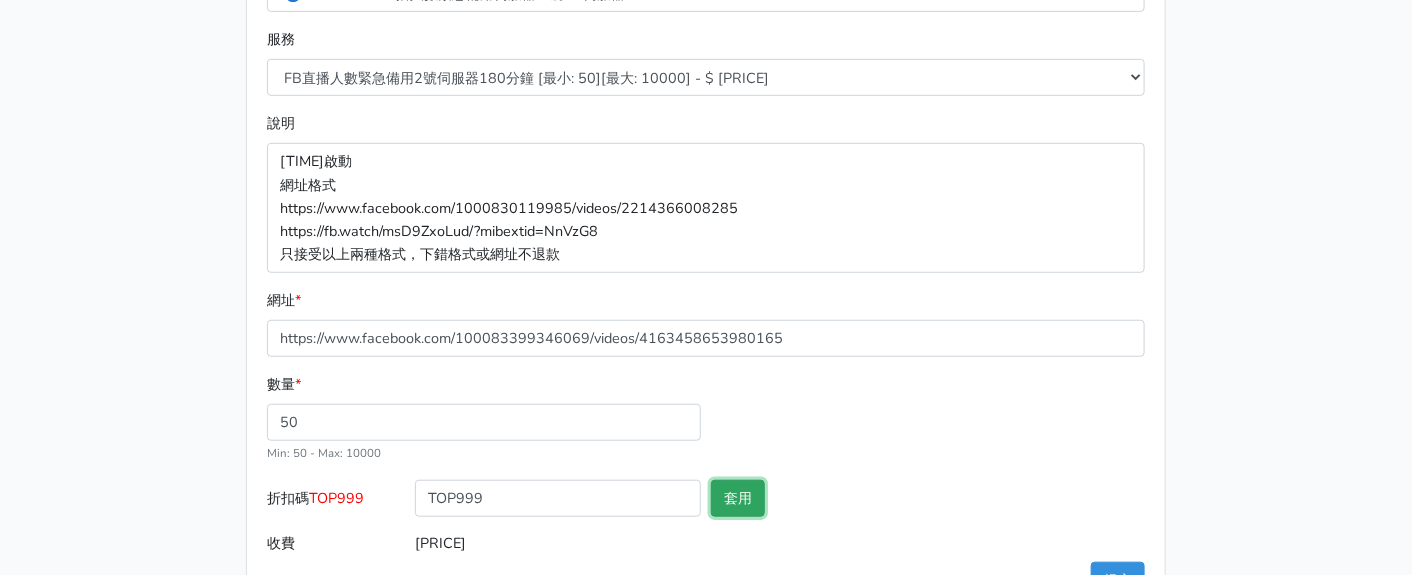 click on "套用" at bounding box center (738, 498) 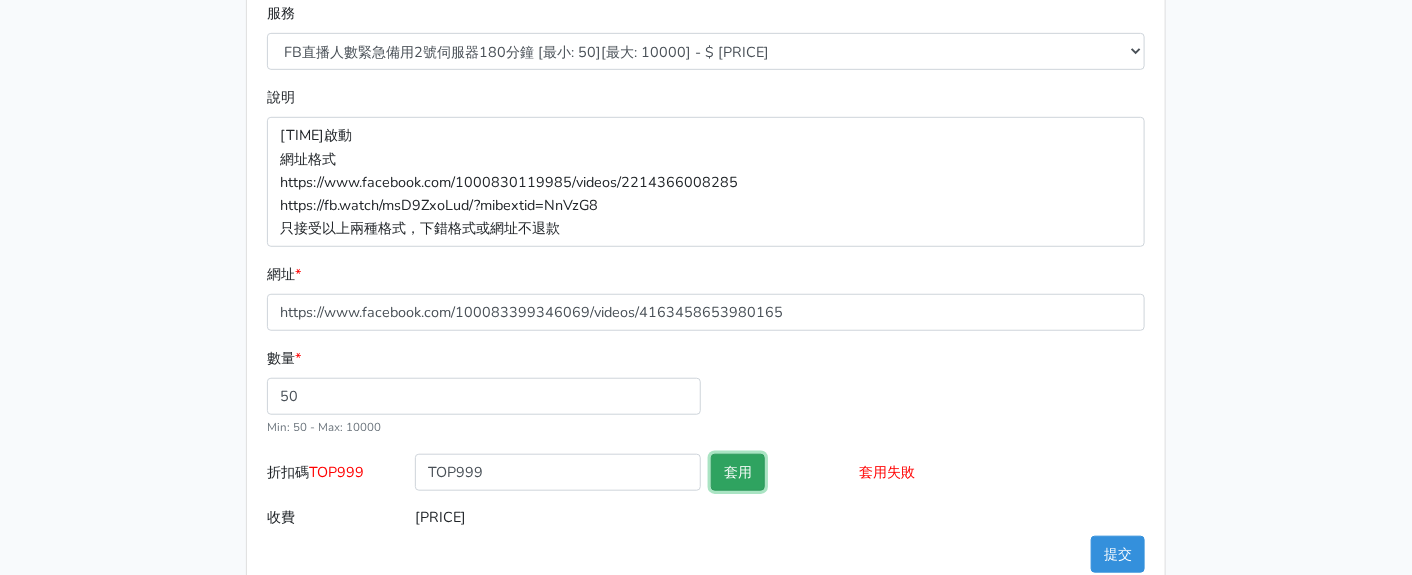 scroll, scrollTop: 444, scrollLeft: 0, axis: vertical 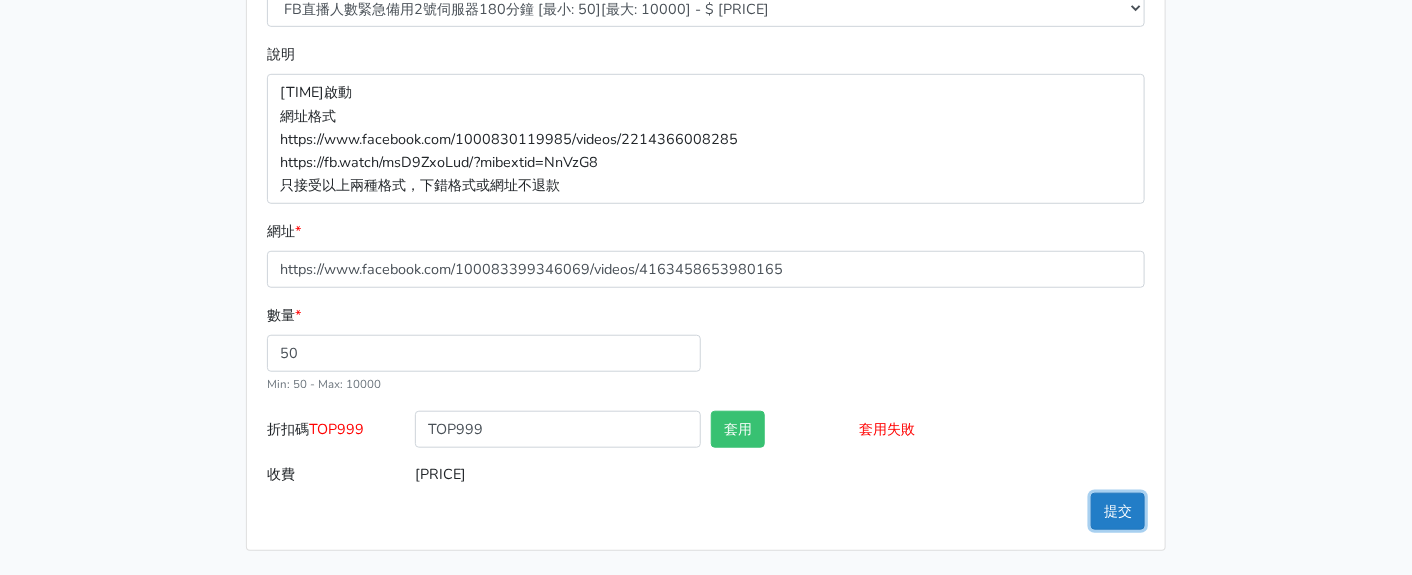 click on "提交" at bounding box center [1118, 511] 